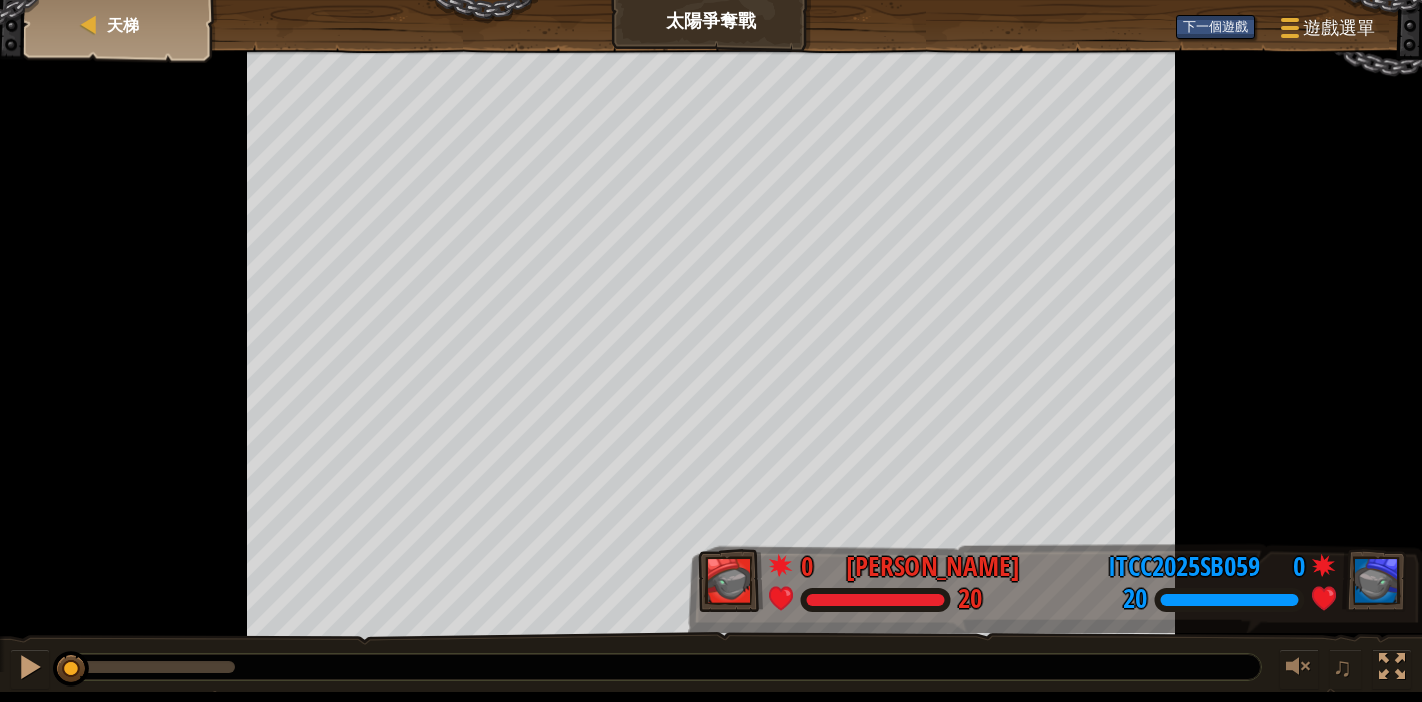 scroll, scrollTop: 0, scrollLeft: 0, axis: both 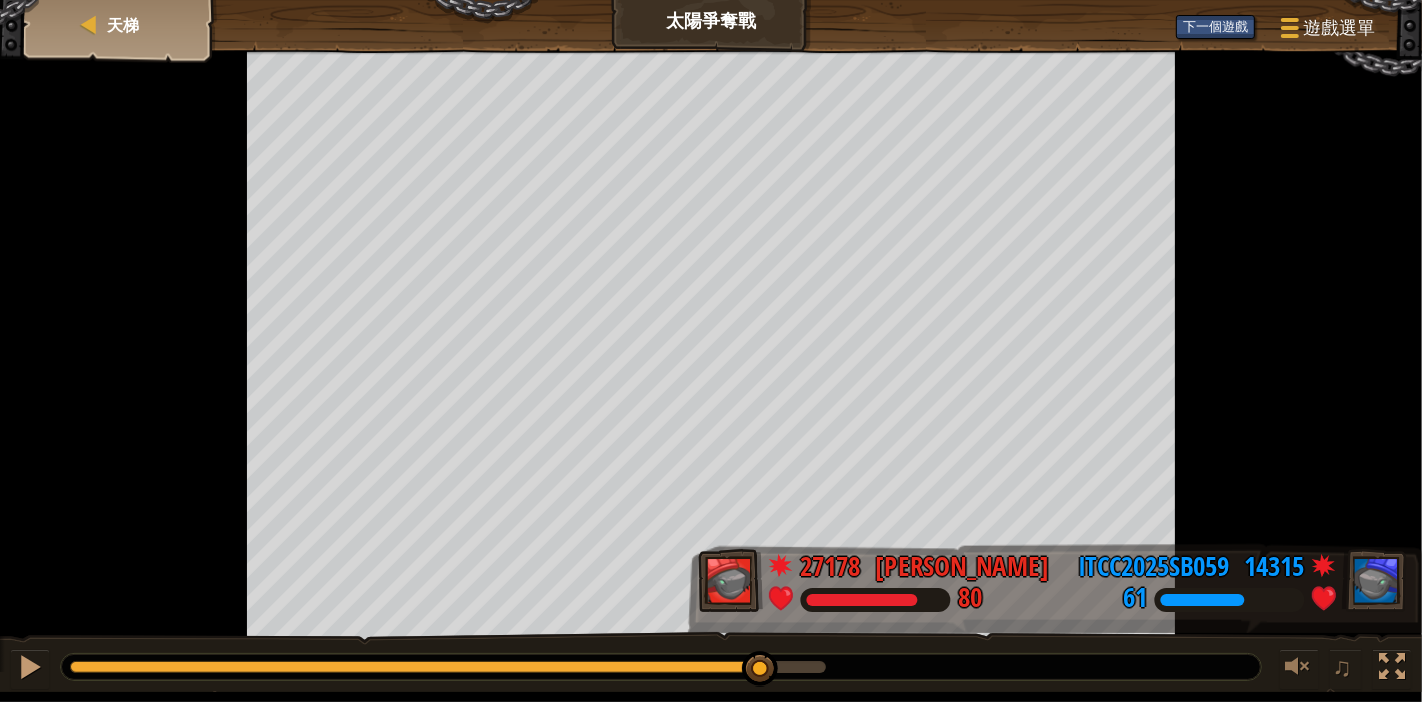 drag, startPoint x: 68, startPoint y: 665, endPoint x: 817, endPoint y: 683, distance: 749.21625 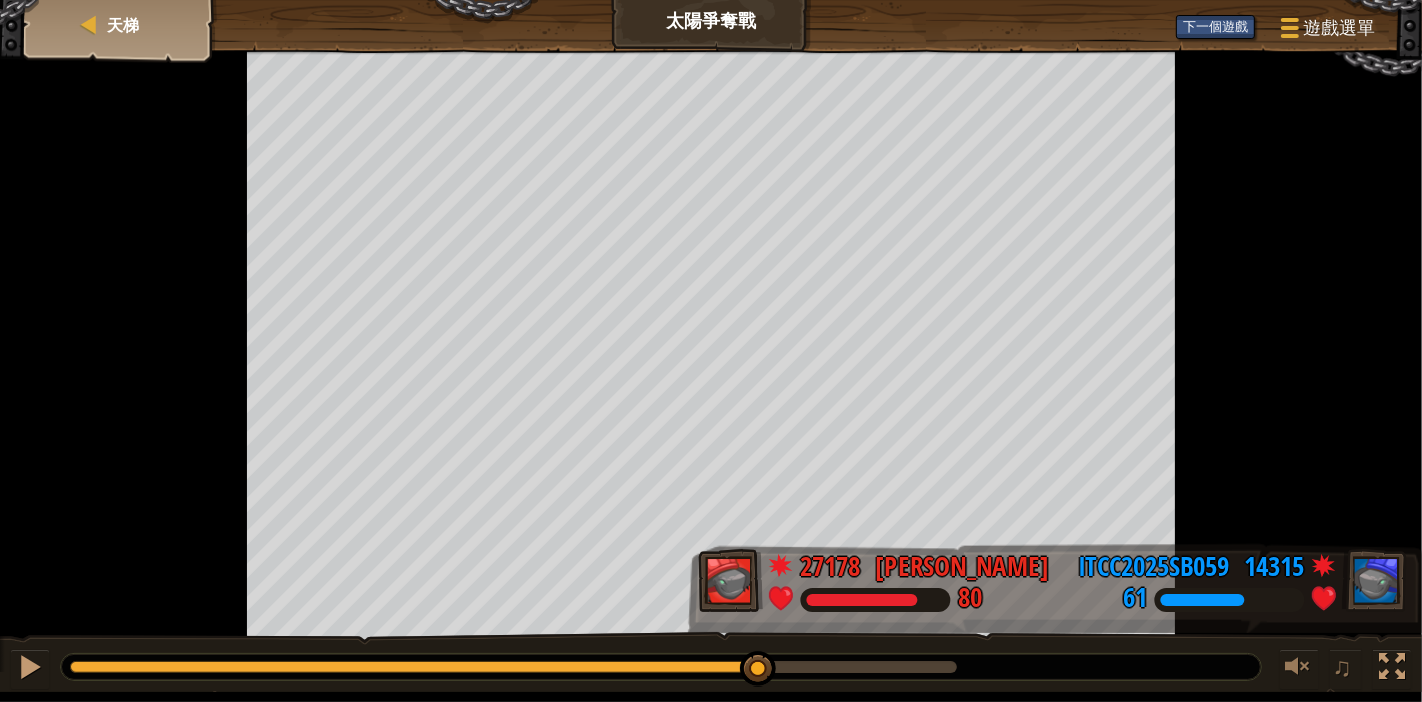 drag, startPoint x: 796, startPoint y: 658, endPoint x: 854, endPoint y: 680, distance: 62.03225 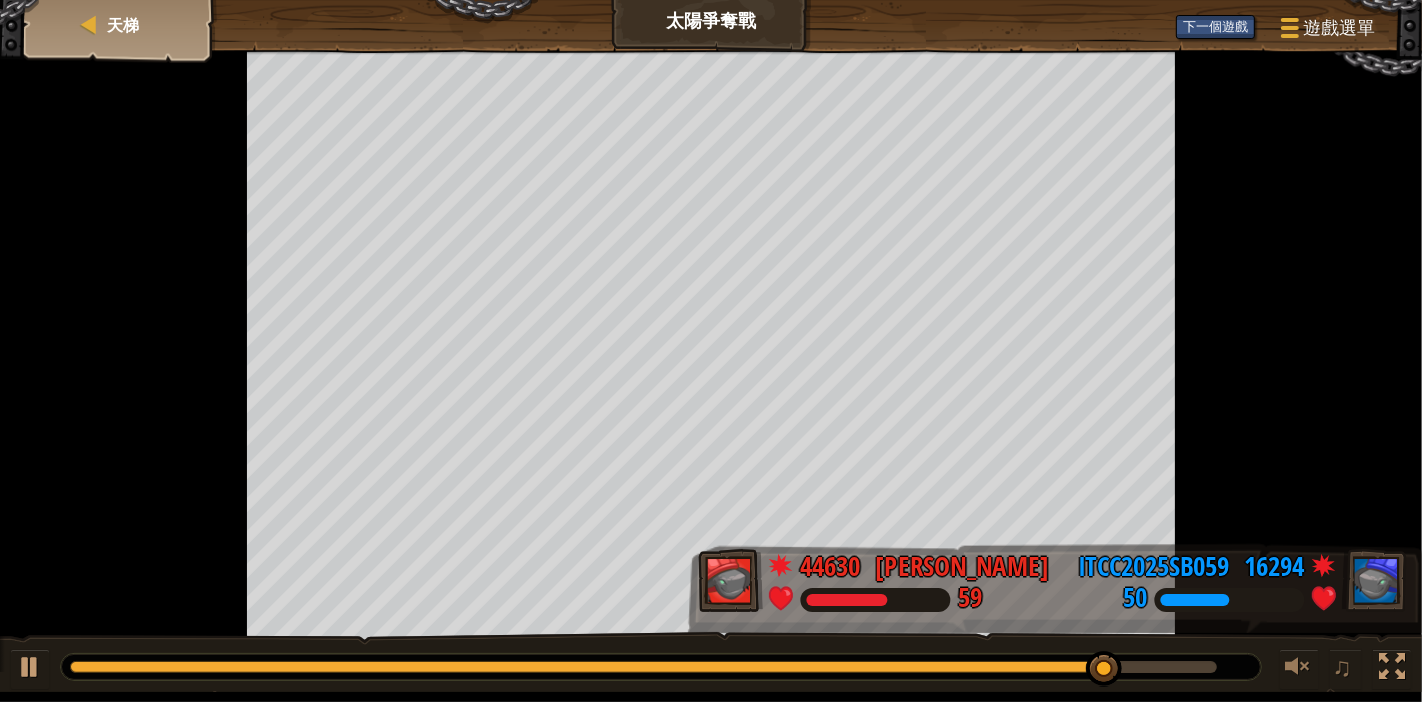 drag, startPoint x: 774, startPoint y: 666, endPoint x: 1178, endPoint y: 655, distance: 404.14972 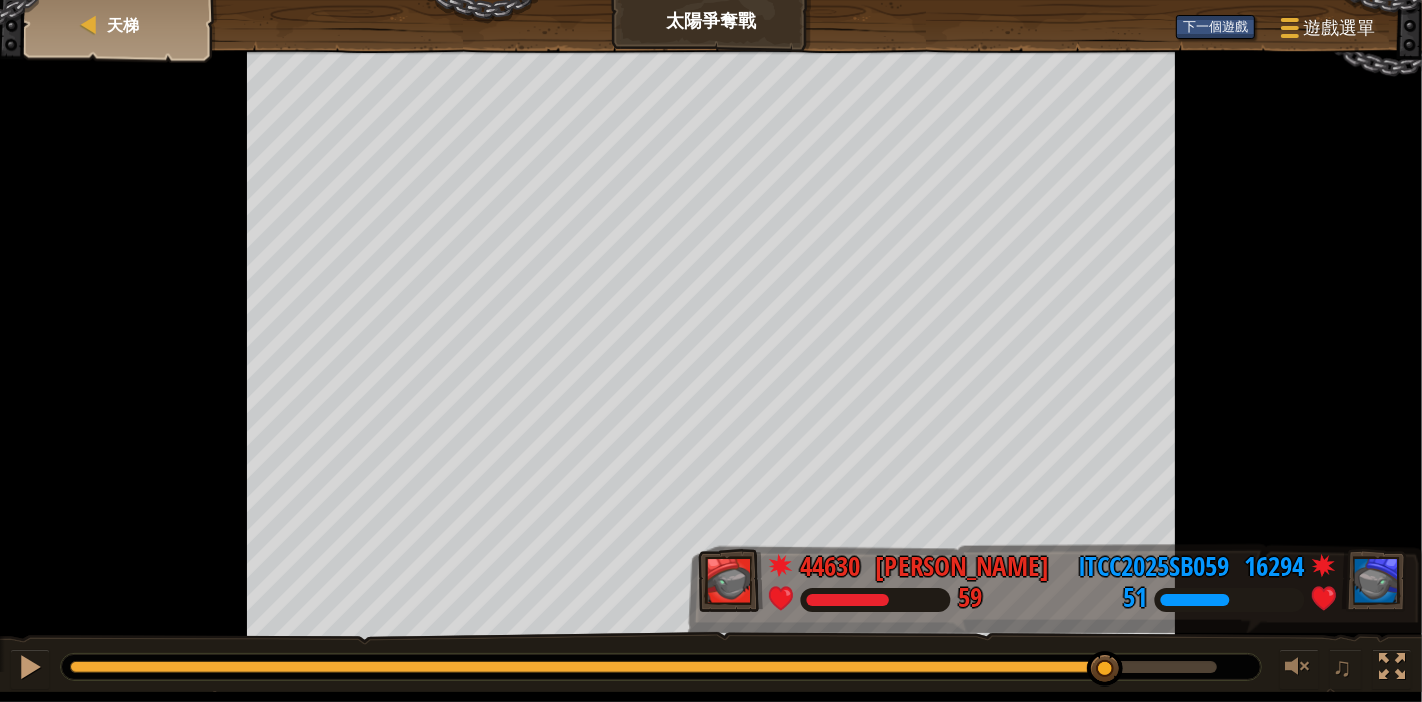 drag, startPoint x: 1127, startPoint y: 673, endPoint x: 1152, endPoint y: 668, distance: 25.495098 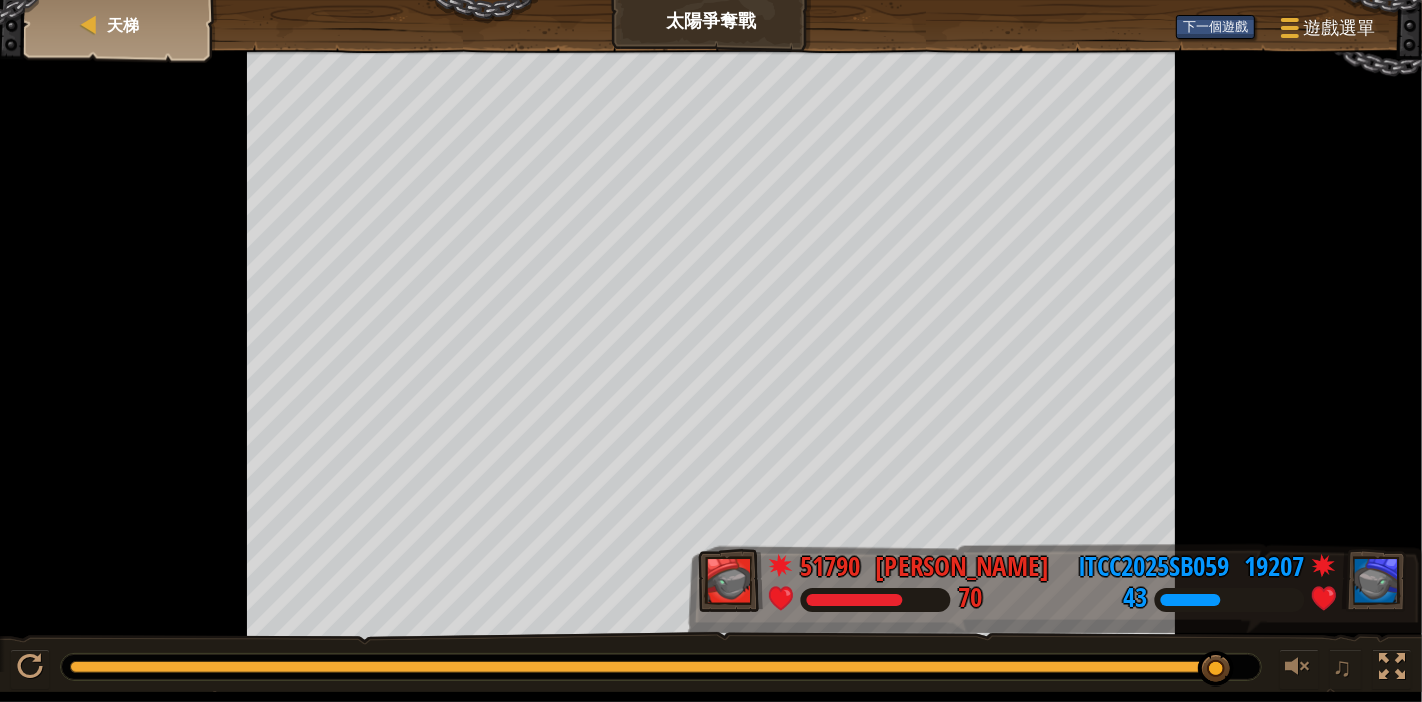 drag, startPoint x: 1128, startPoint y: 666, endPoint x: 1253, endPoint y: 670, distance: 125.06398 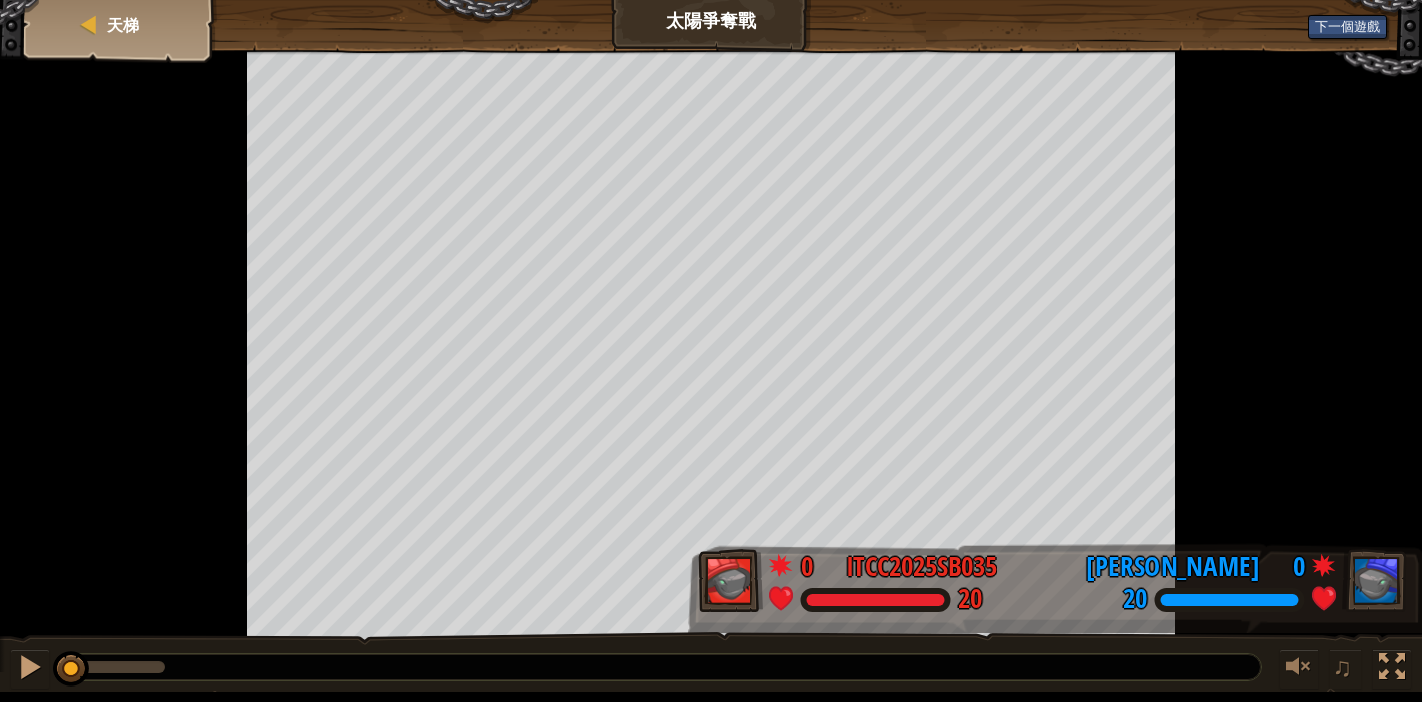 scroll, scrollTop: 0, scrollLeft: 0, axis: both 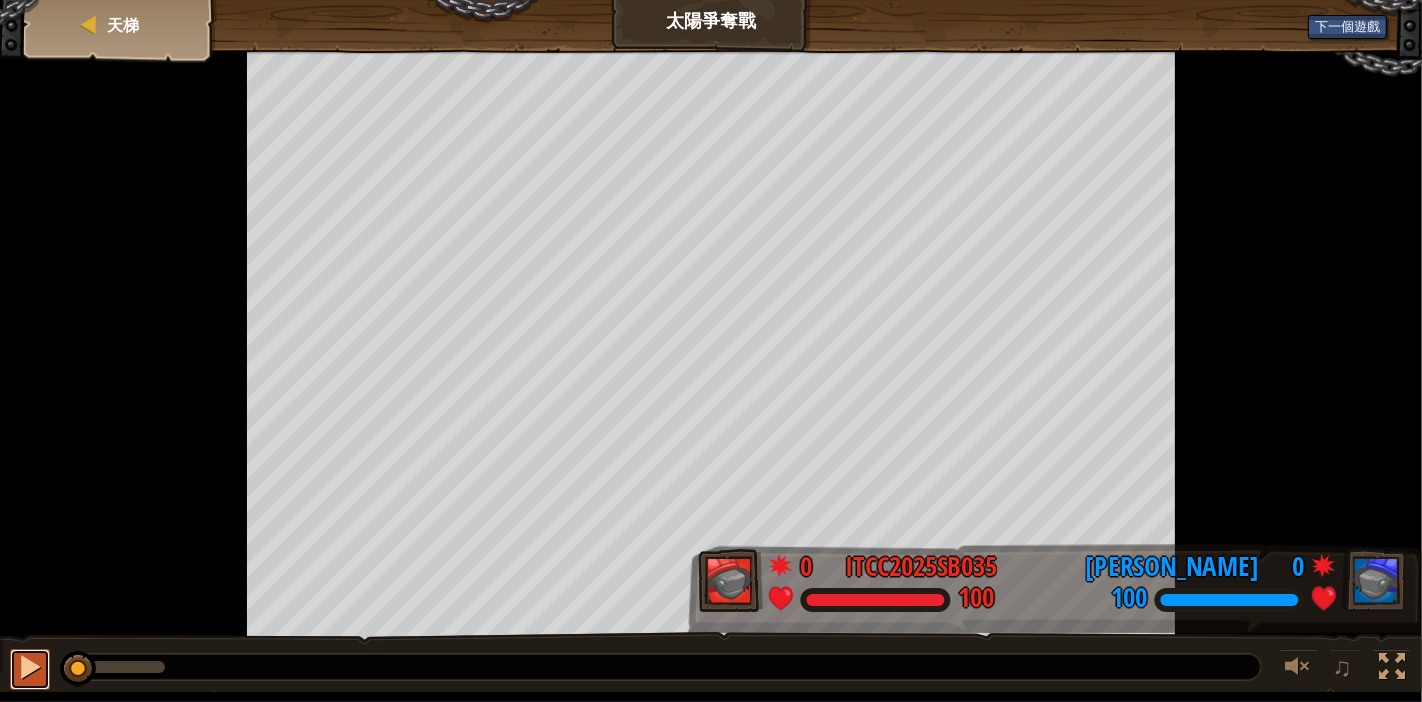 click at bounding box center [30, 667] 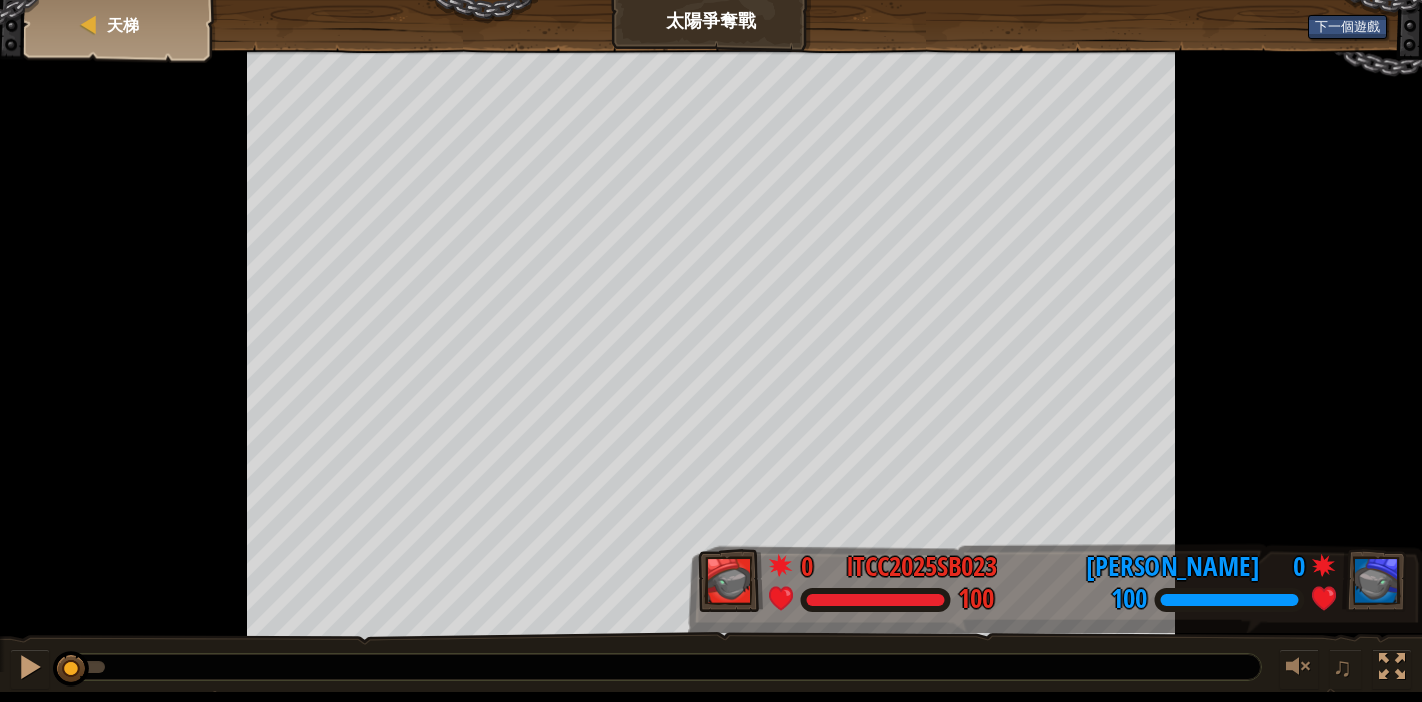 scroll, scrollTop: 0, scrollLeft: 0, axis: both 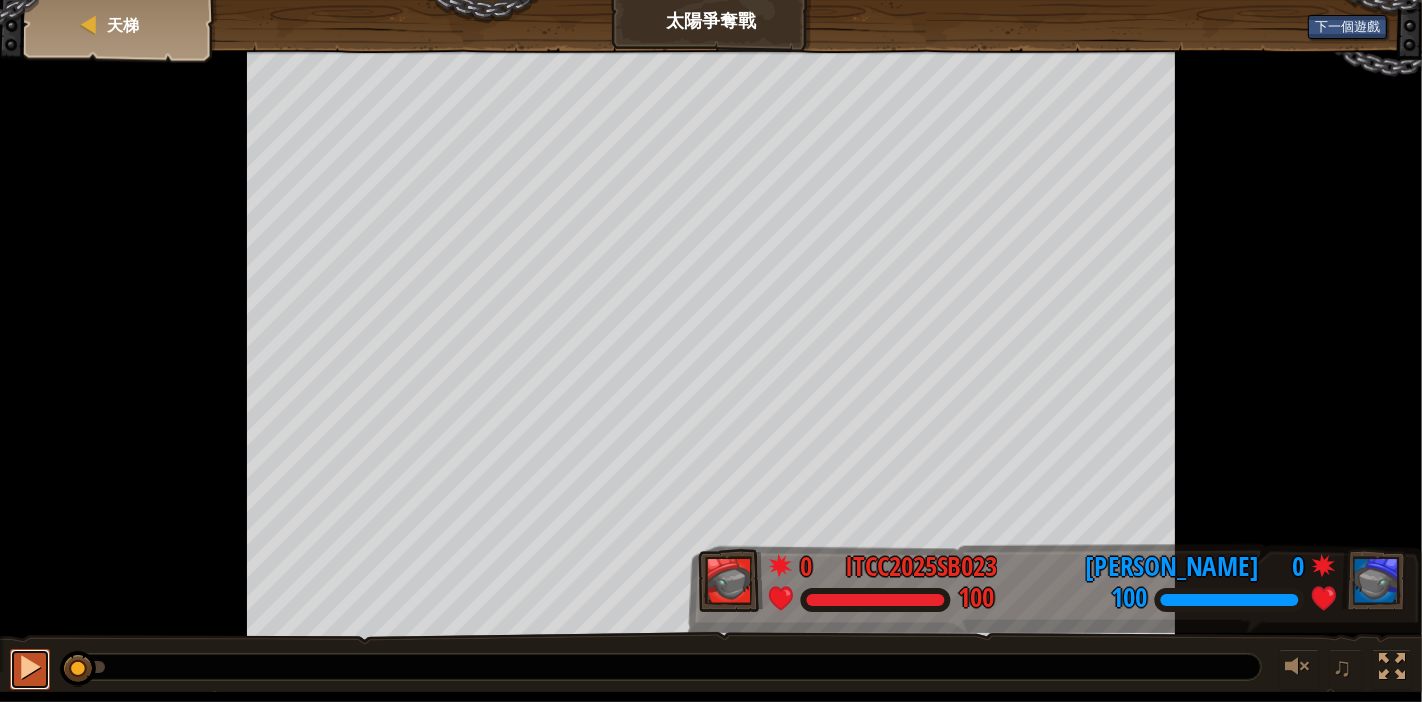 click at bounding box center [30, 667] 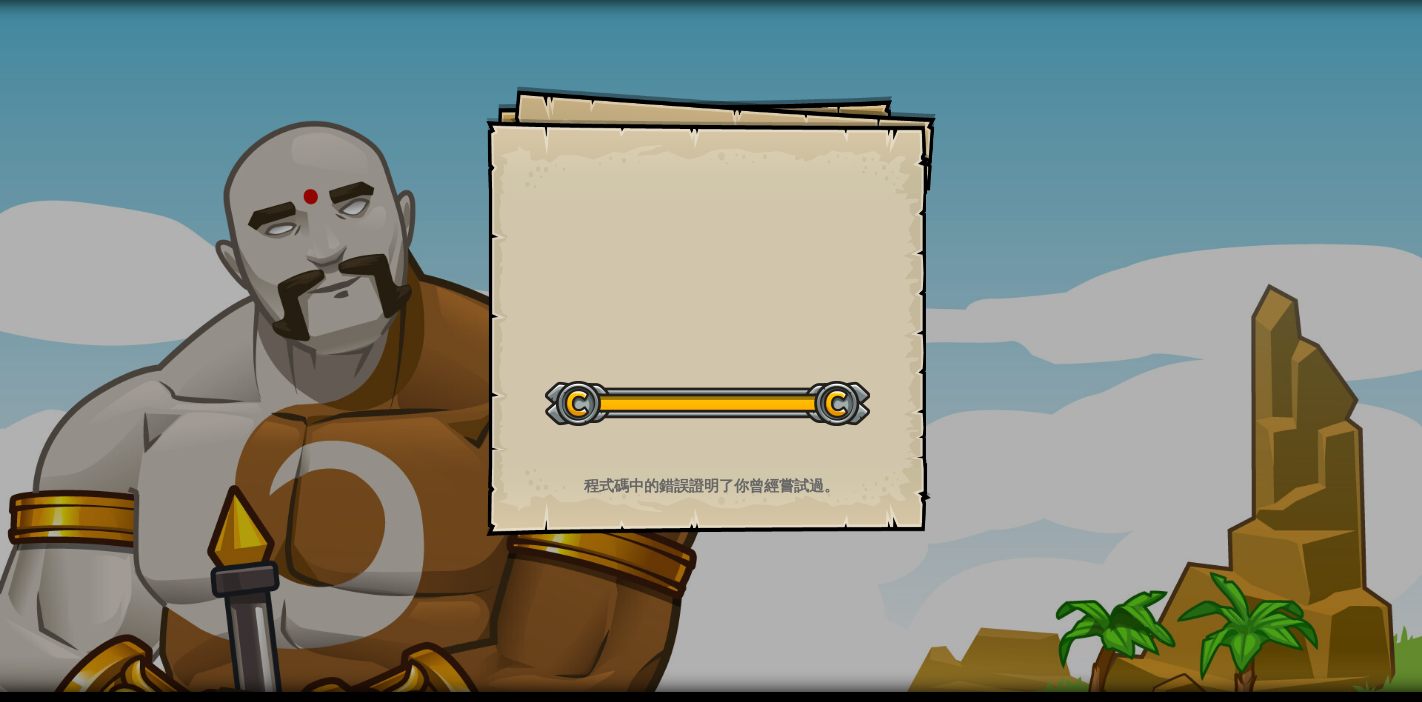 scroll, scrollTop: 0, scrollLeft: 0, axis: both 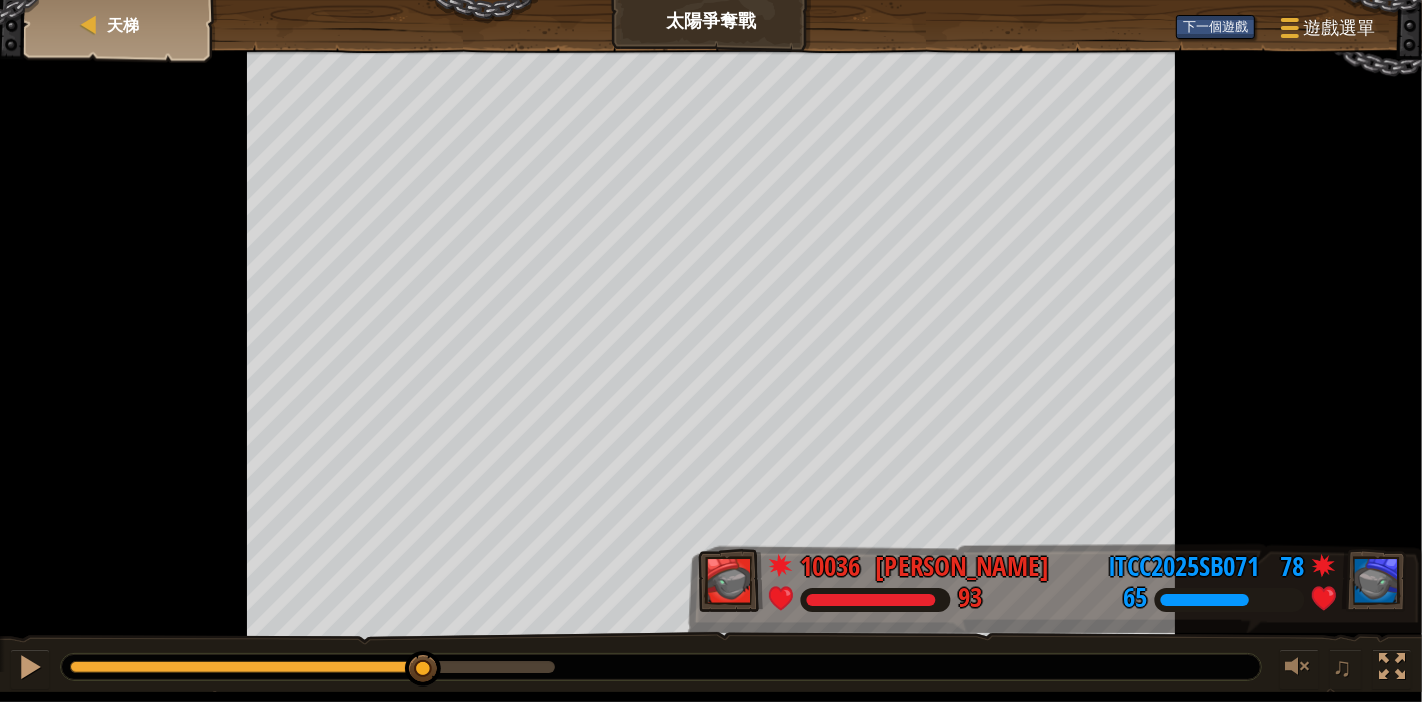 drag, startPoint x: 185, startPoint y: 661, endPoint x: 570, endPoint y: 661, distance: 385 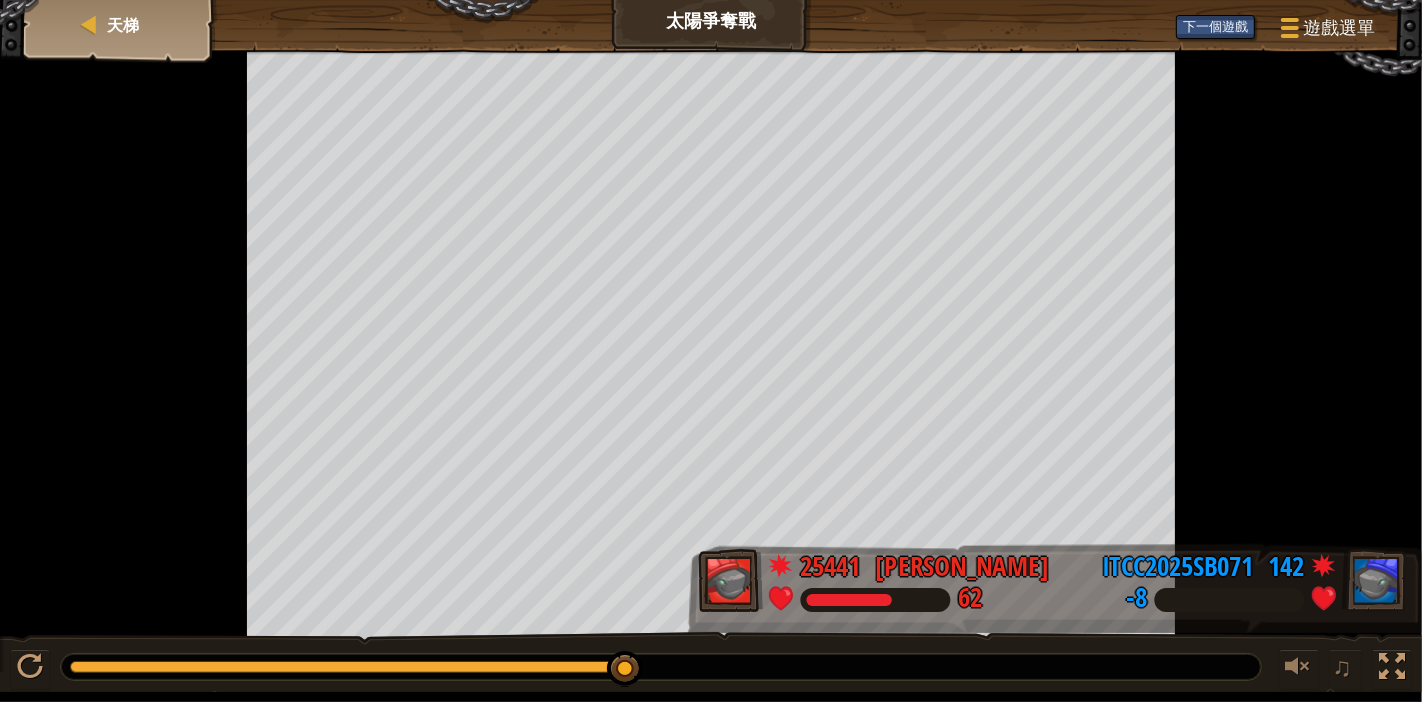 drag, startPoint x: 502, startPoint y: 663, endPoint x: 766, endPoint y: 664, distance: 264.0019 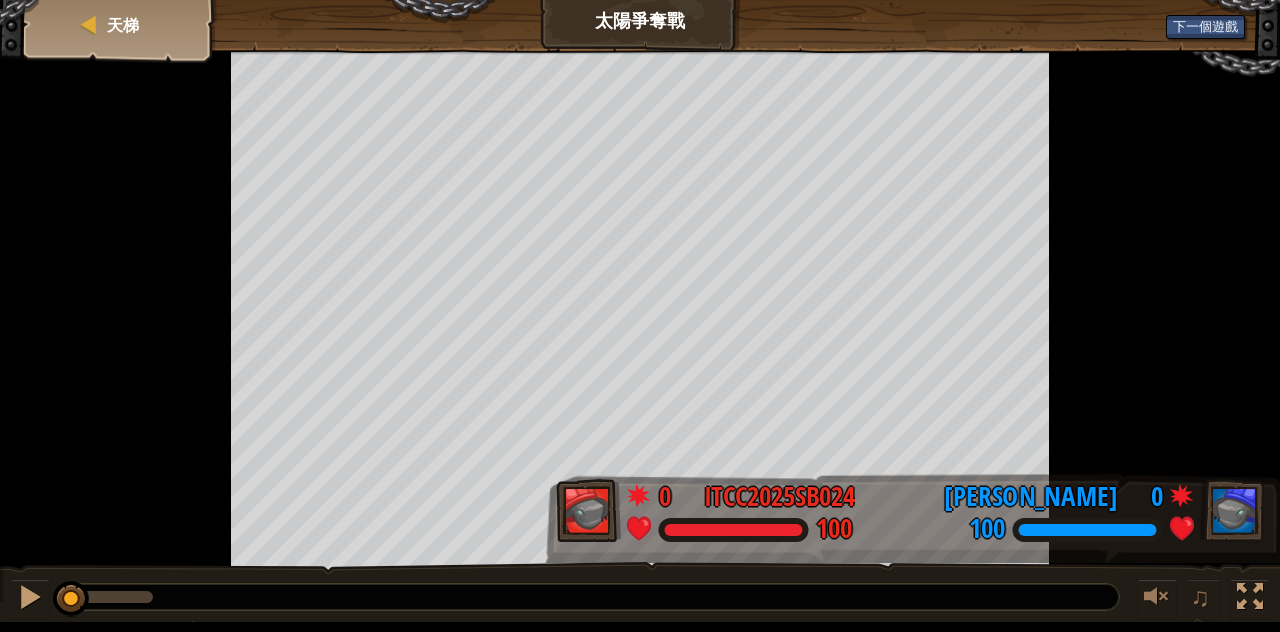 scroll, scrollTop: 0, scrollLeft: 0, axis: both 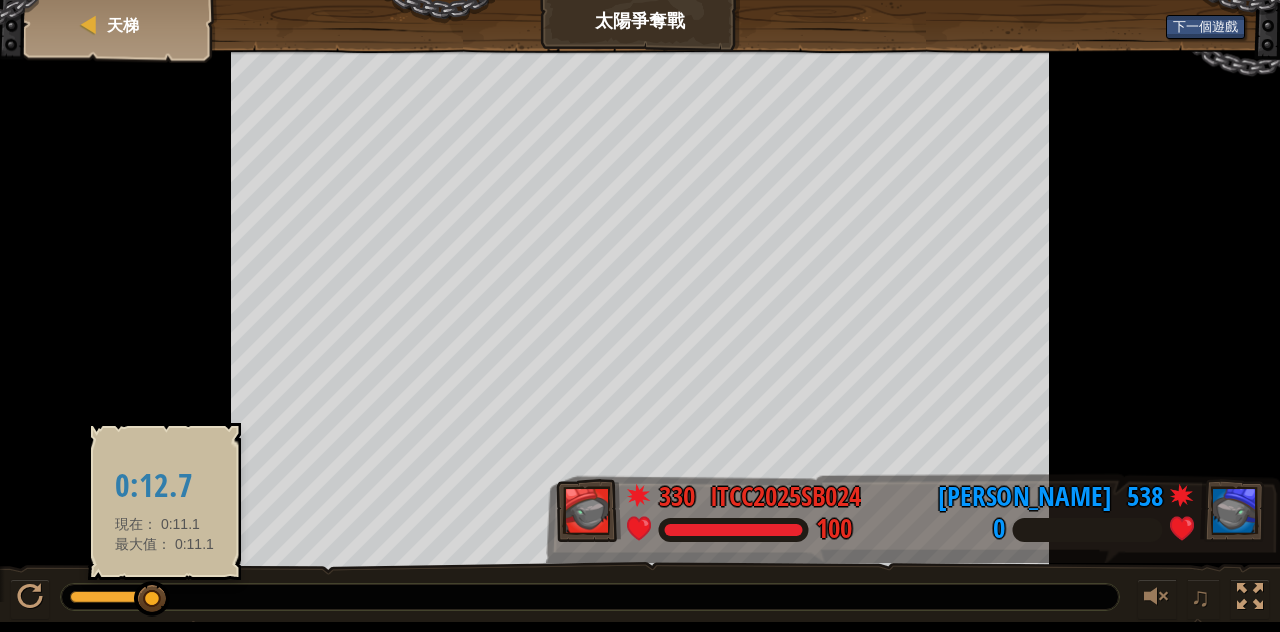 drag, startPoint x: 66, startPoint y: 596, endPoint x: 164, endPoint y: 602, distance: 98.1835 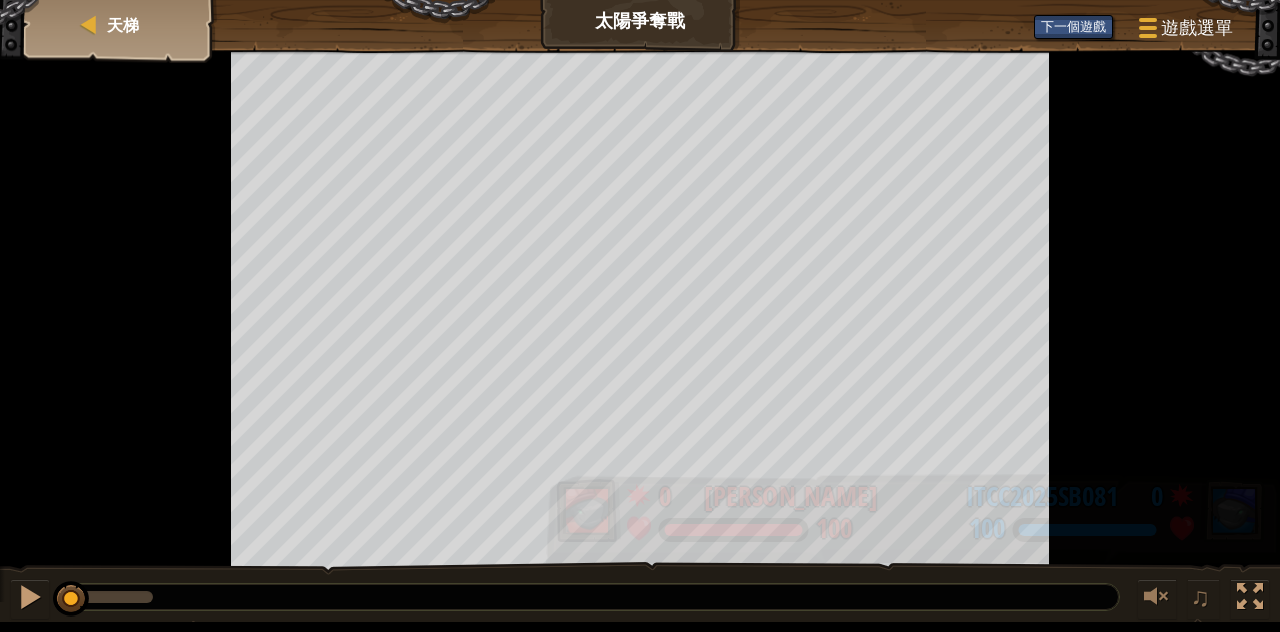 scroll, scrollTop: 0, scrollLeft: 0, axis: both 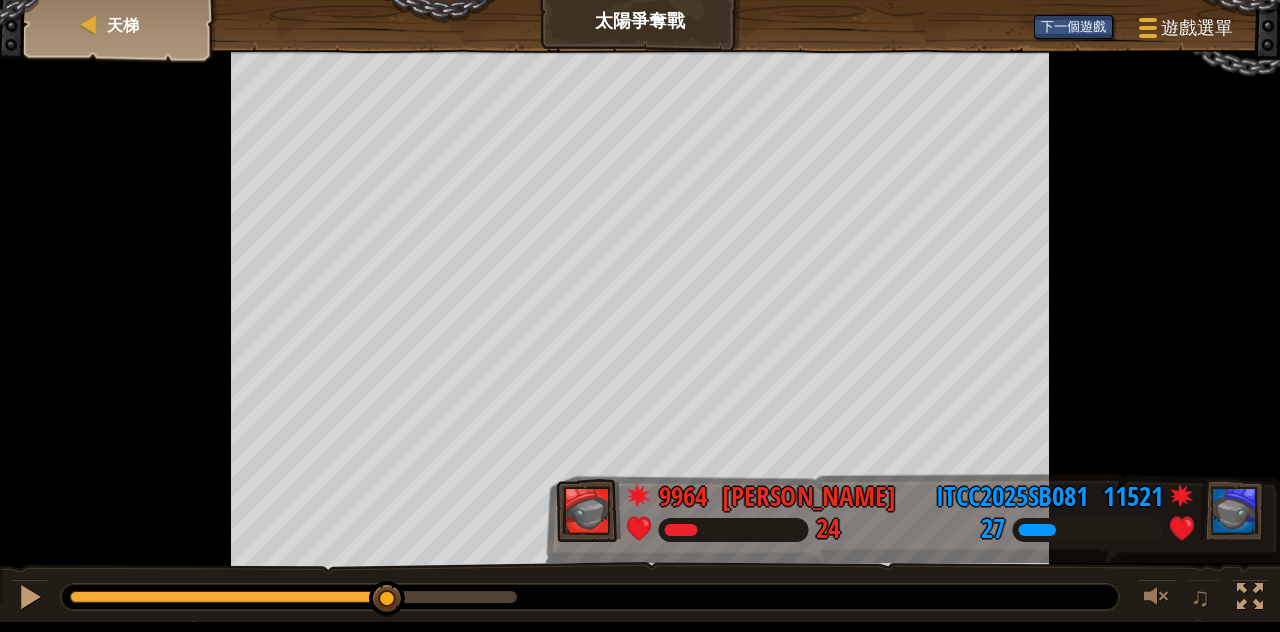 drag, startPoint x: 70, startPoint y: 590, endPoint x: 417, endPoint y: 600, distance: 347.14407 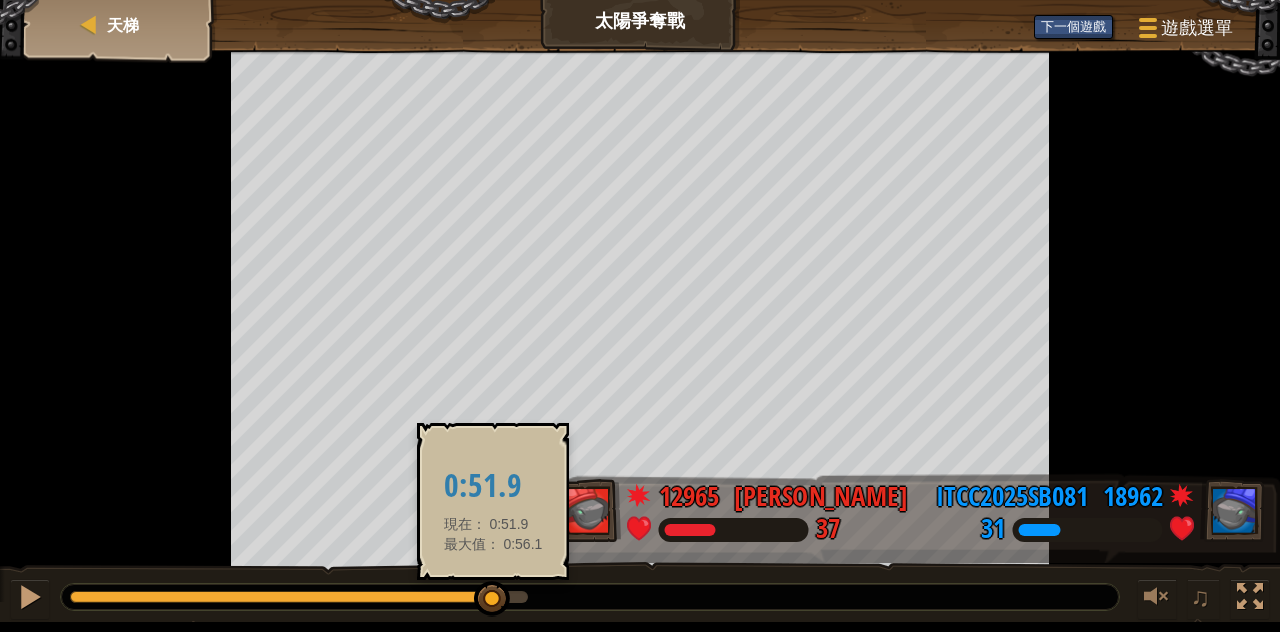 click at bounding box center (299, 597) 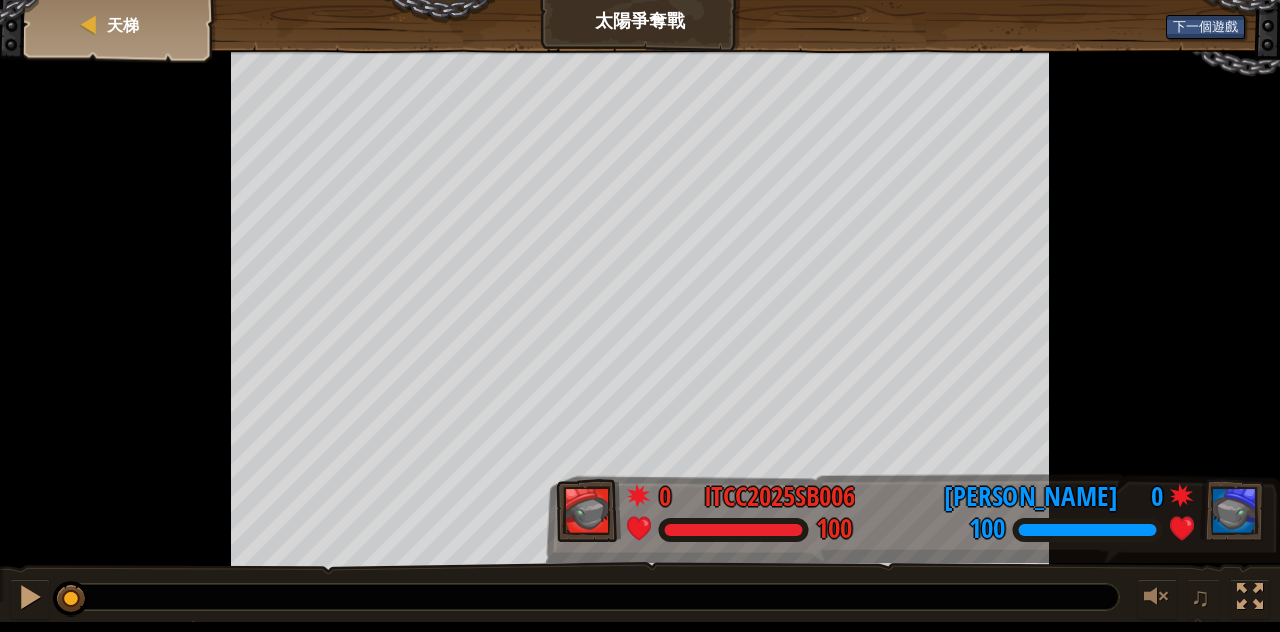 scroll, scrollTop: 0, scrollLeft: 0, axis: both 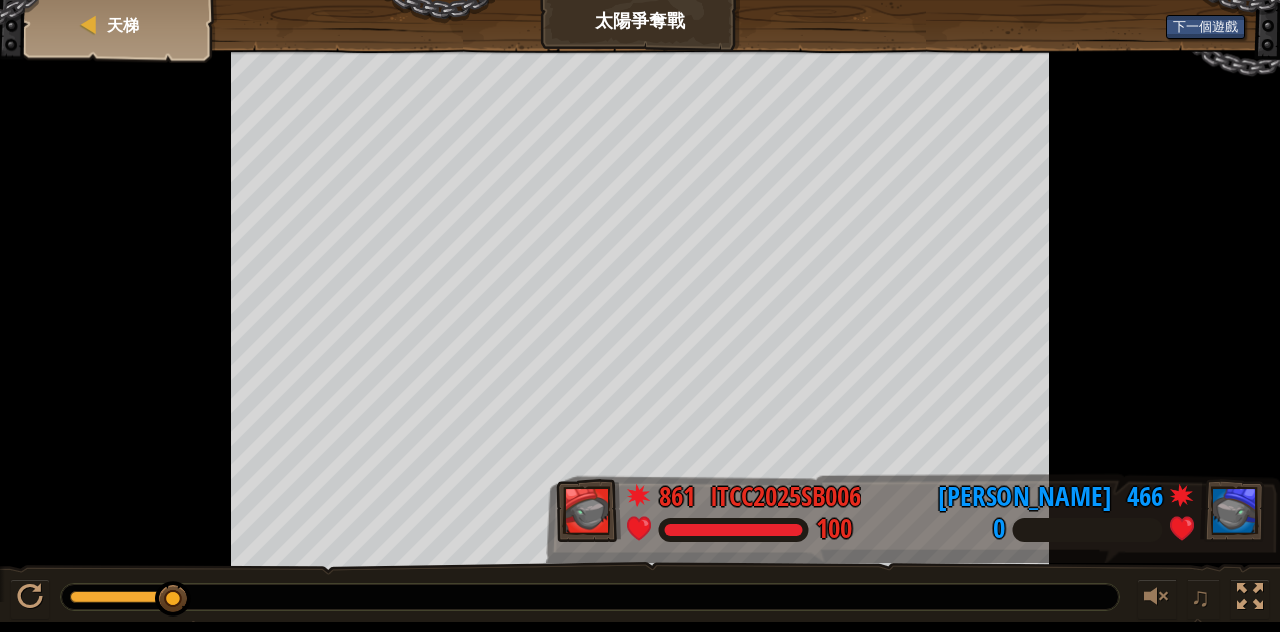 drag, startPoint x: 84, startPoint y: 601, endPoint x: 198, endPoint y: 627, distance: 116.92733 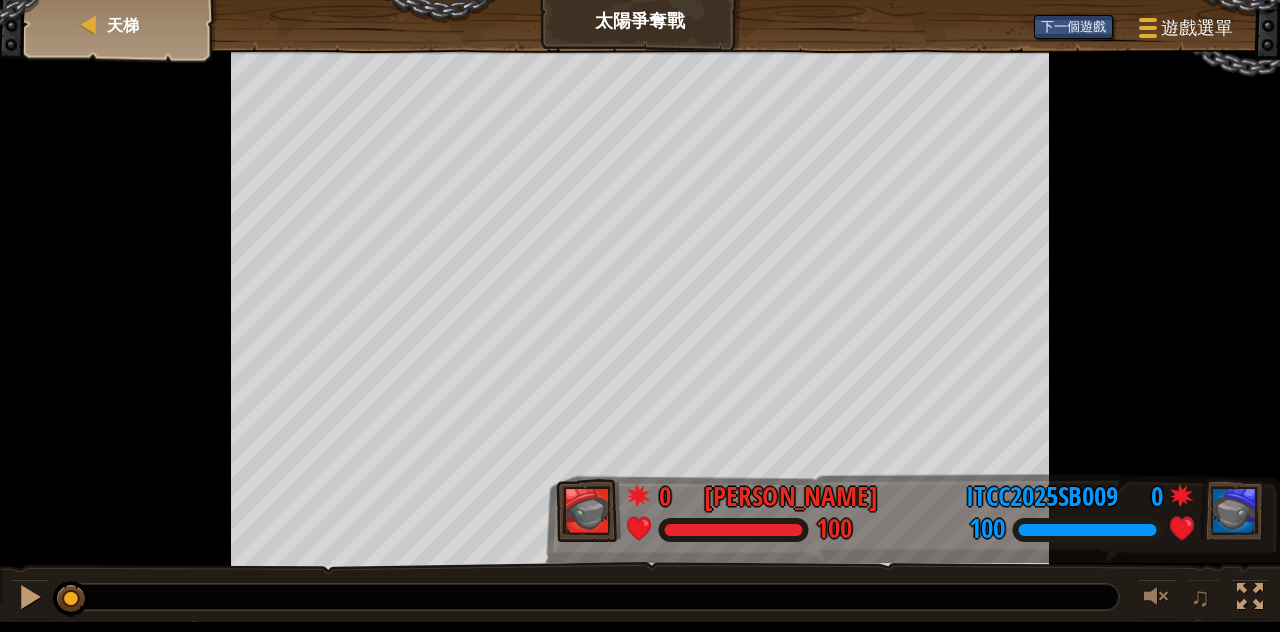 scroll, scrollTop: 0, scrollLeft: 0, axis: both 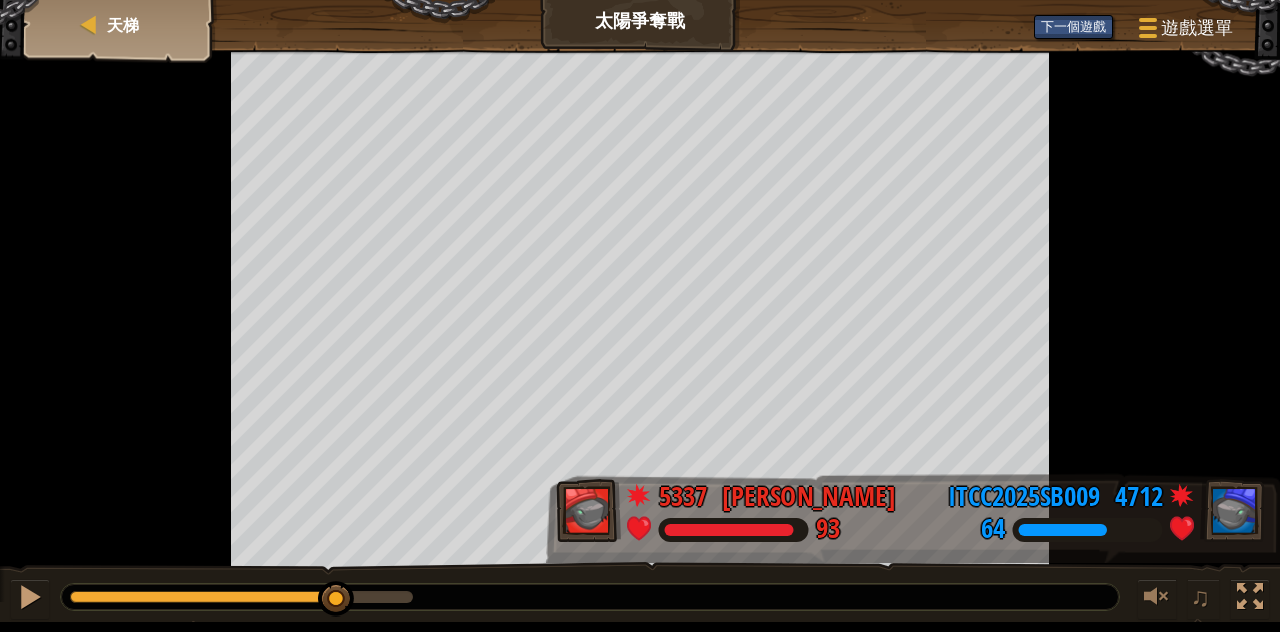 drag, startPoint x: 77, startPoint y: 599, endPoint x: 371, endPoint y: 595, distance: 294.02722 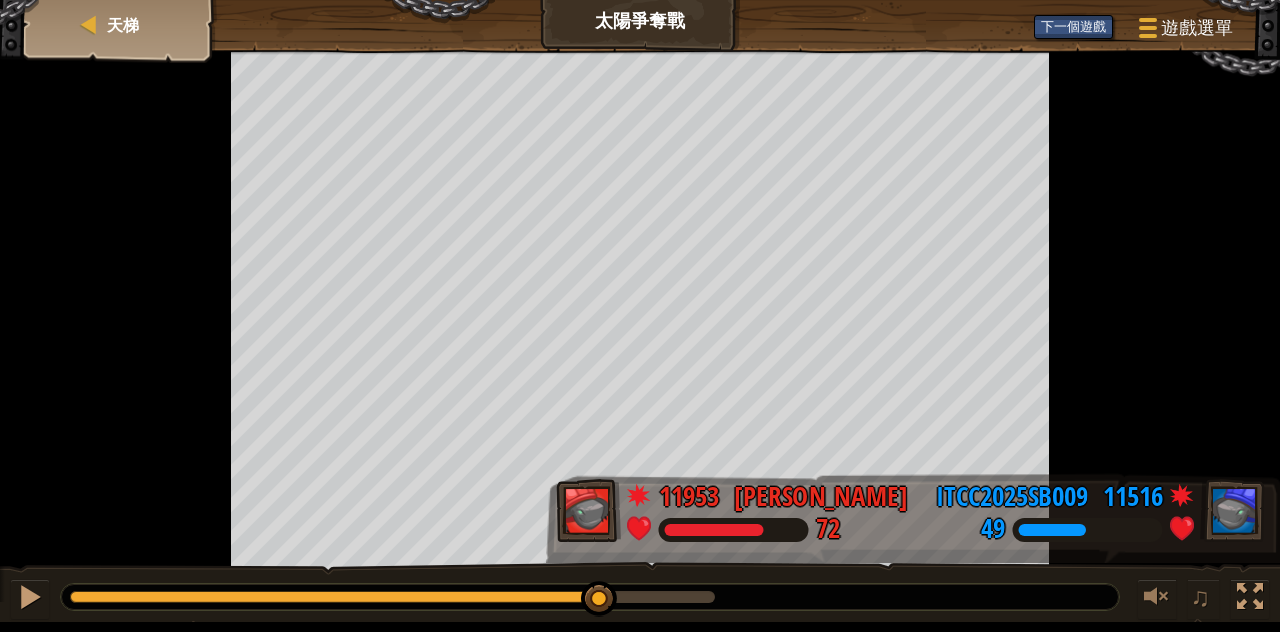 drag, startPoint x: 362, startPoint y: 597, endPoint x: 631, endPoint y: 607, distance: 269.18582 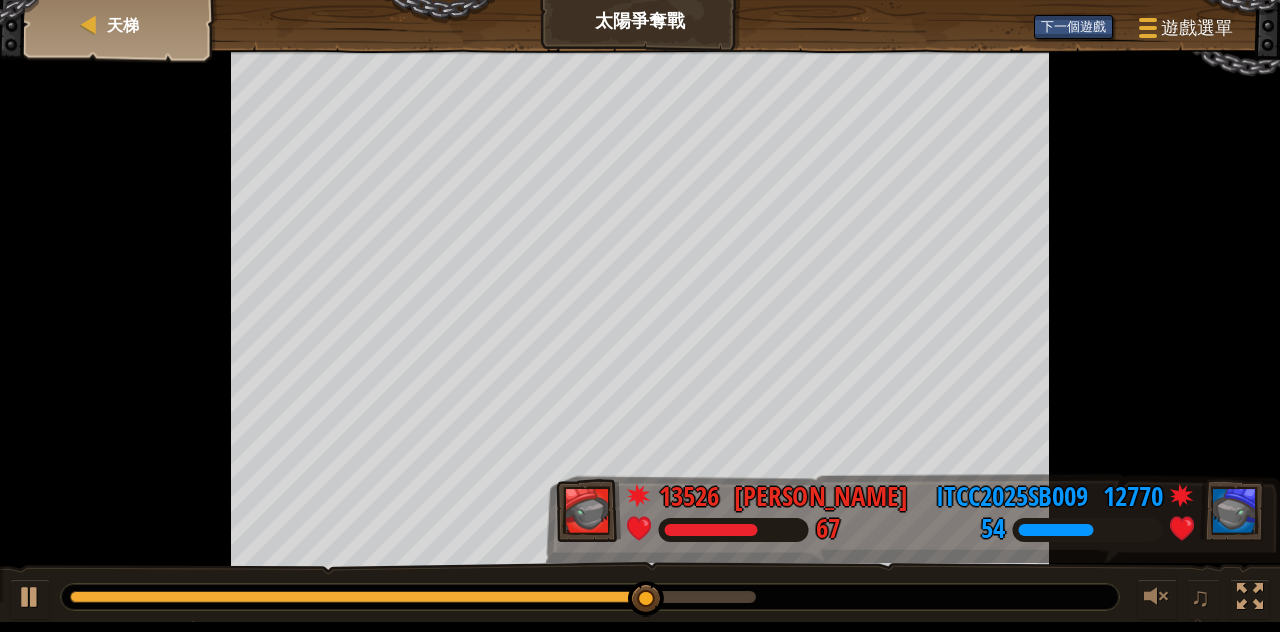drag, startPoint x: 626, startPoint y: 601, endPoint x: 612, endPoint y: 573, distance: 31.304953 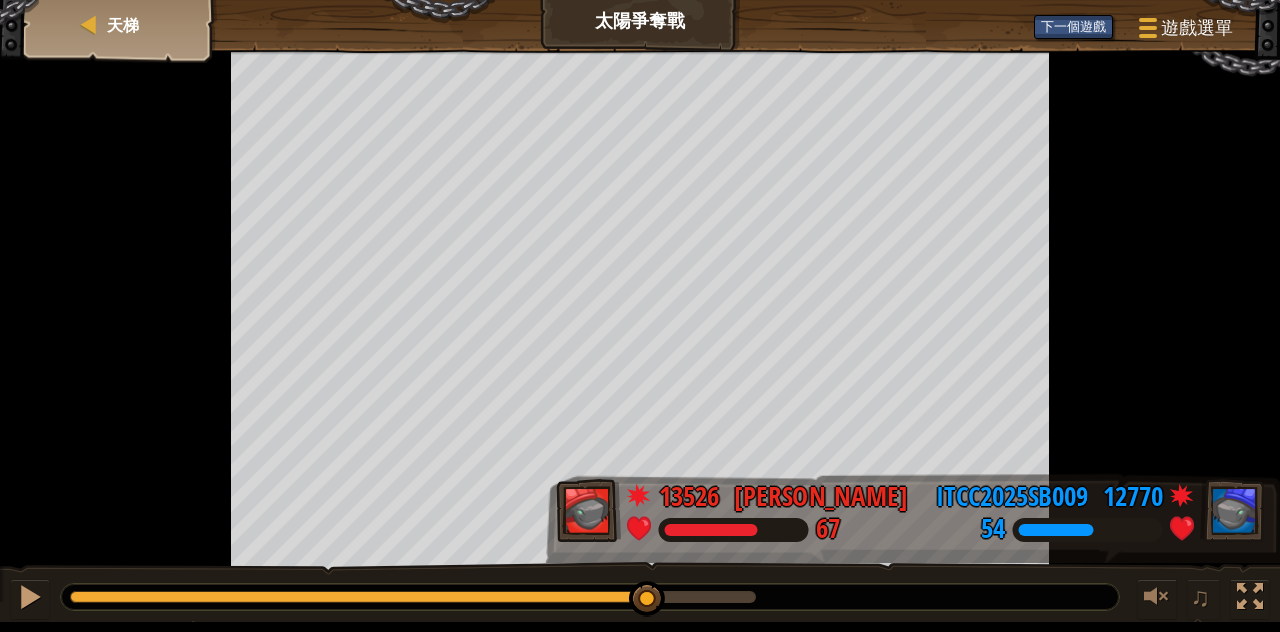 click at bounding box center (590, 597) 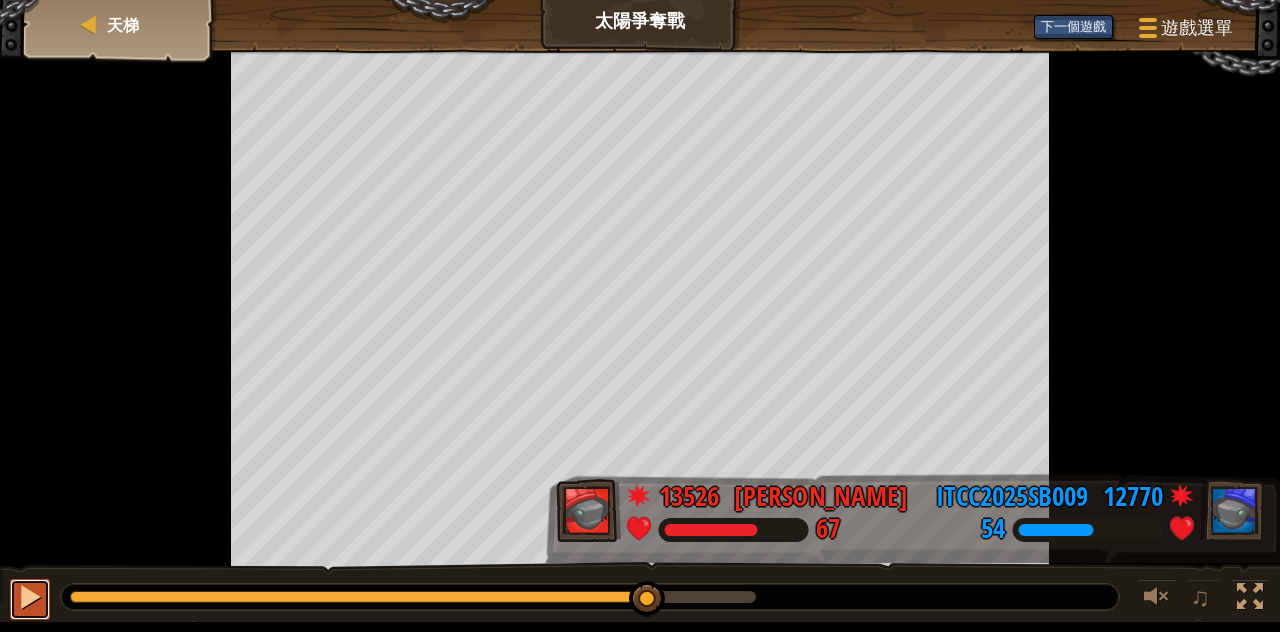 click at bounding box center [30, 597] 